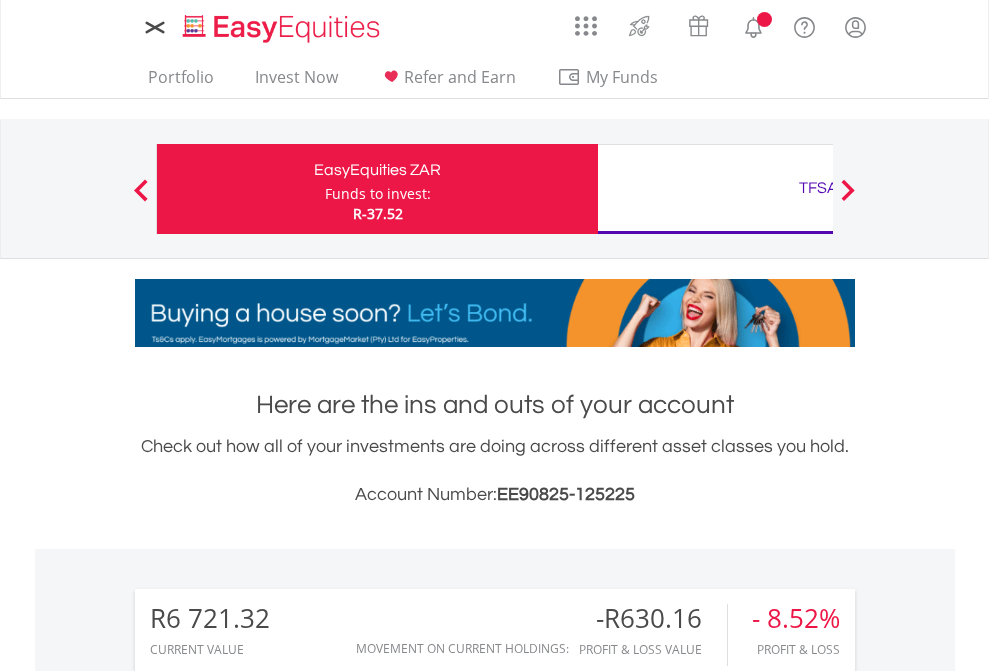 scroll, scrollTop: 0, scrollLeft: 0, axis: both 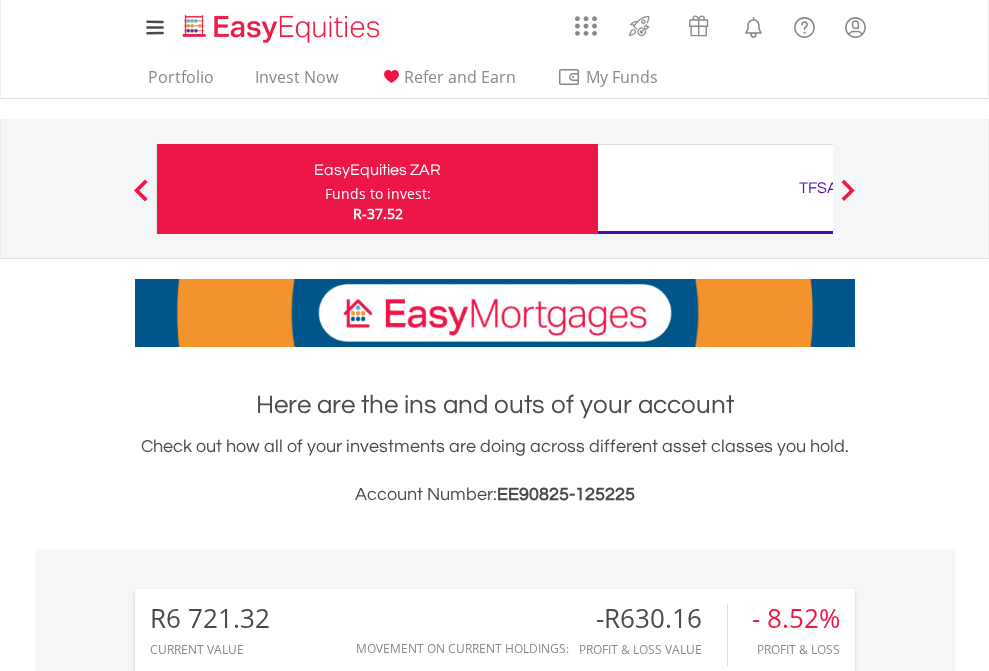 click on "Funds to invest:" at bounding box center (378, 194) 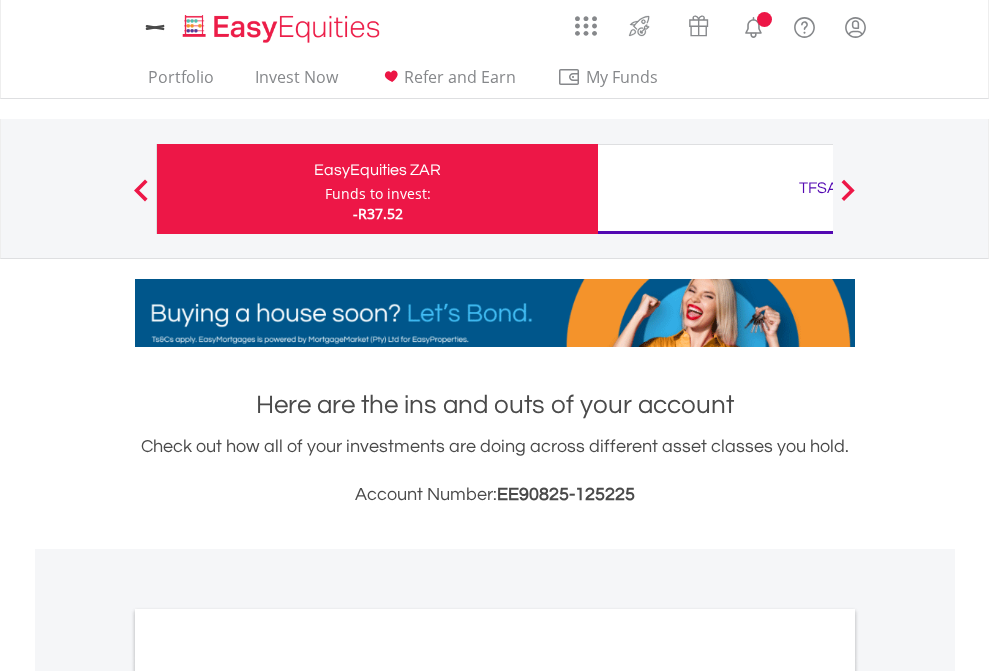 scroll, scrollTop: 0, scrollLeft: 0, axis: both 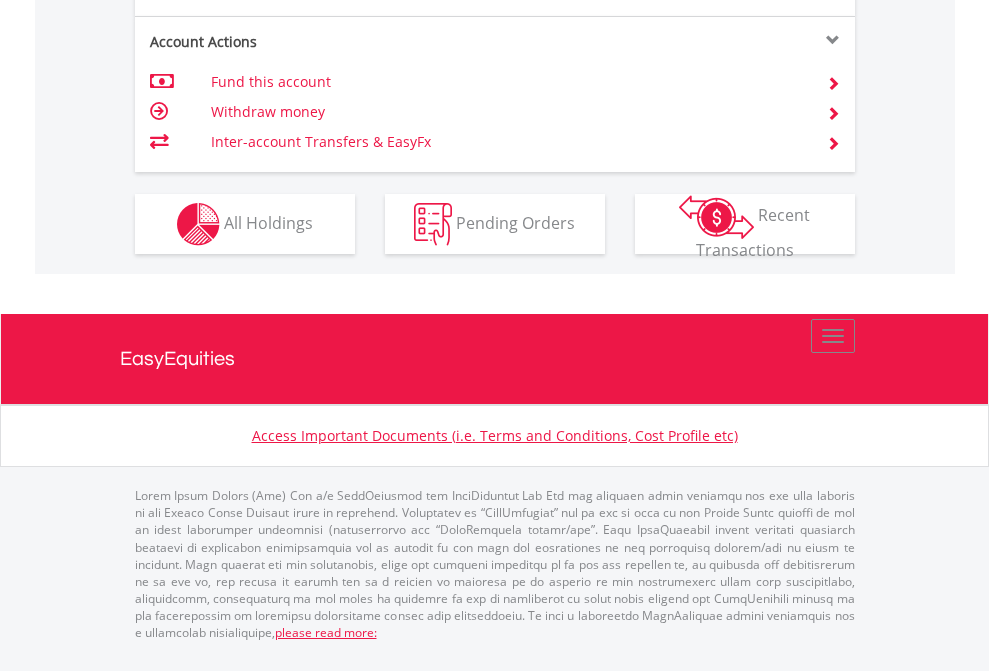click on "Investment types" at bounding box center [706, -337] 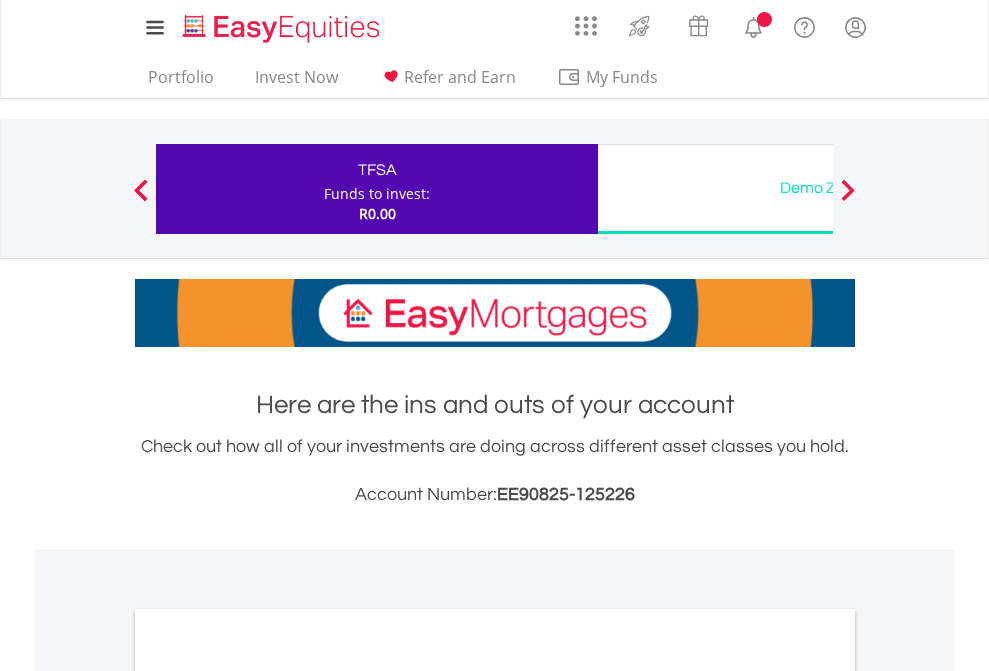 scroll, scrollTop: 0, scrollLeft: 0, axis: both 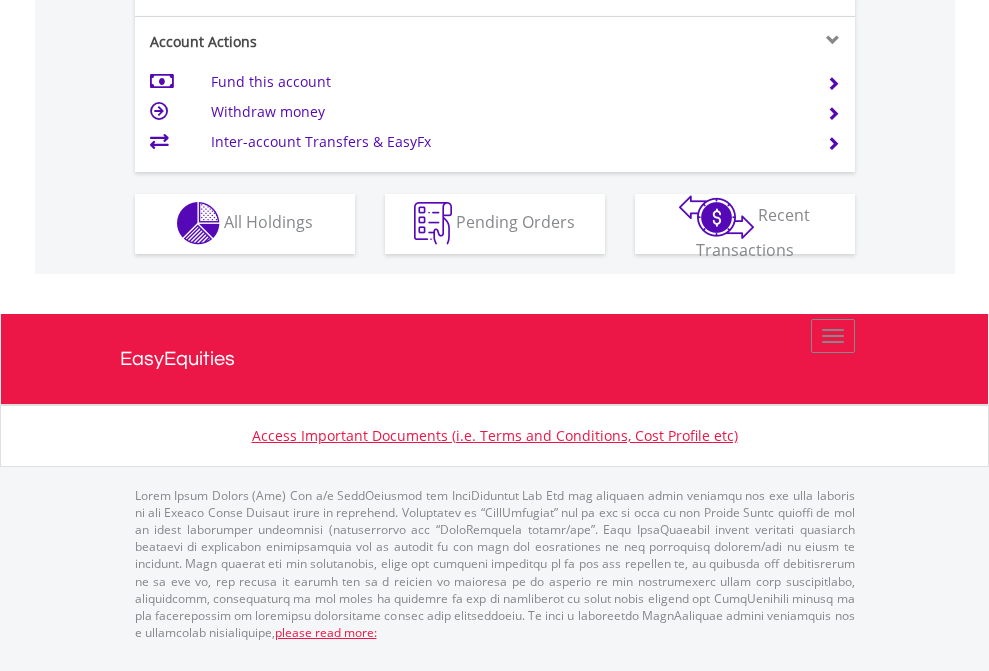 click on "Investment types" at bounding box center [706, -353] 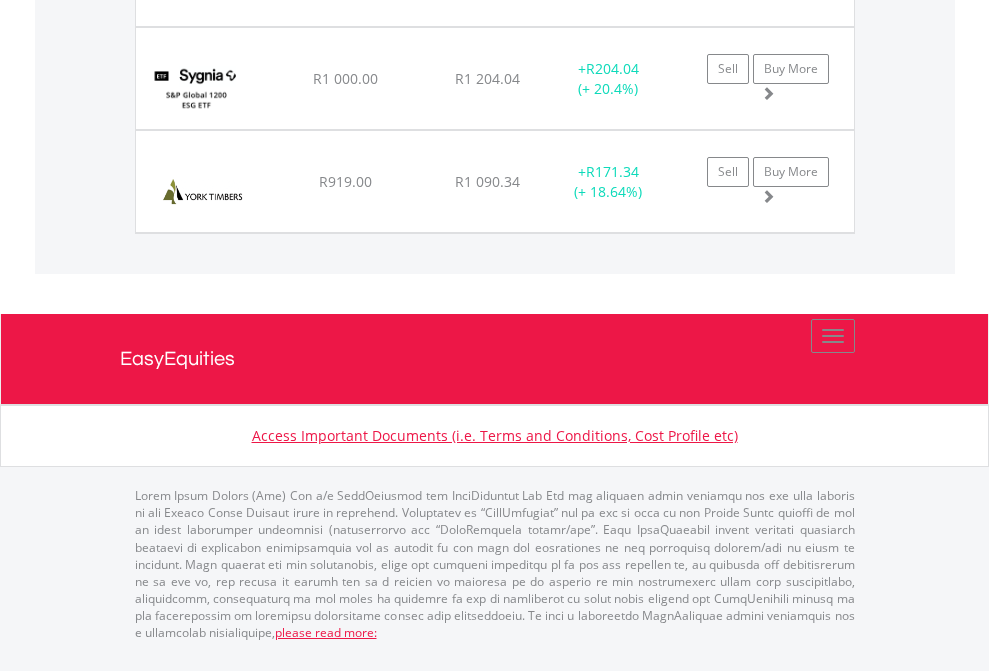 scroll, scrollTop: 2265, scrollLeft: 0, axis: vertical 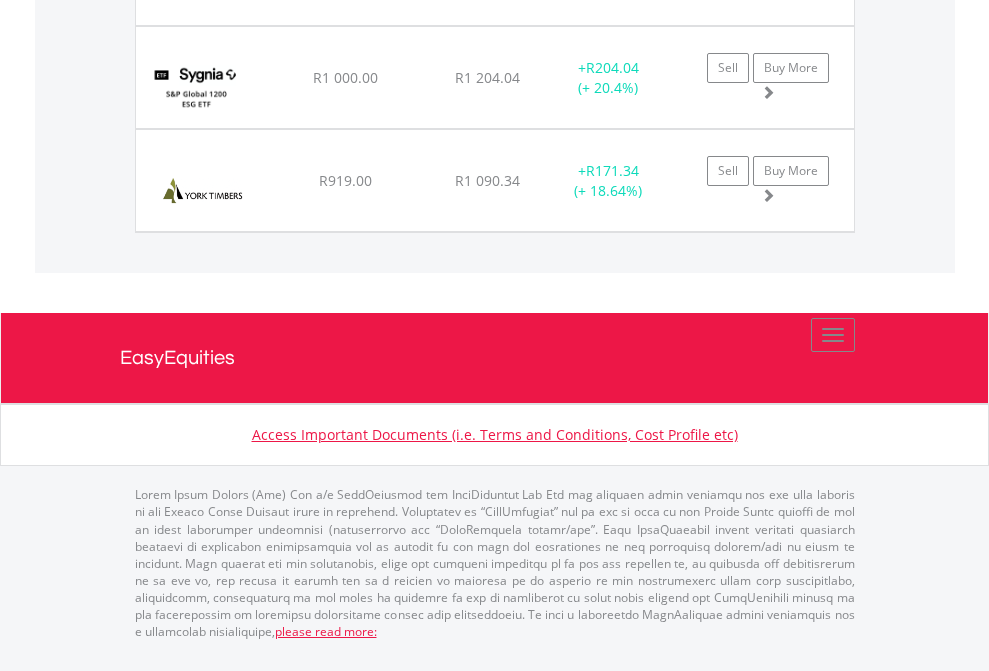 click on "TFSA" at bounding box center [818, -1791] 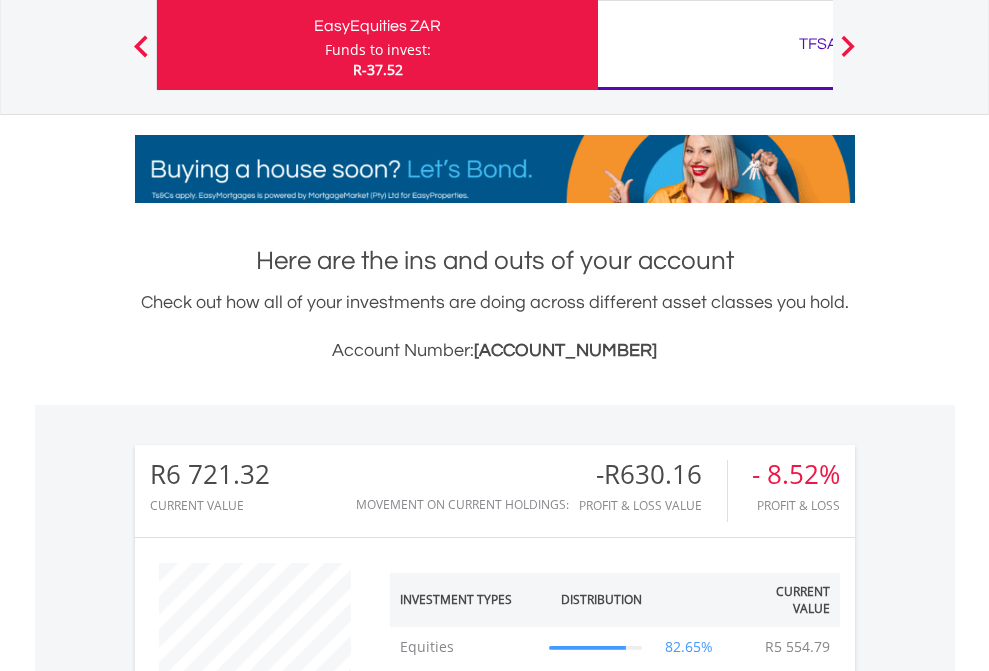 scroll, scrollTop: 999808, scrollLeft: 999687, axis: both 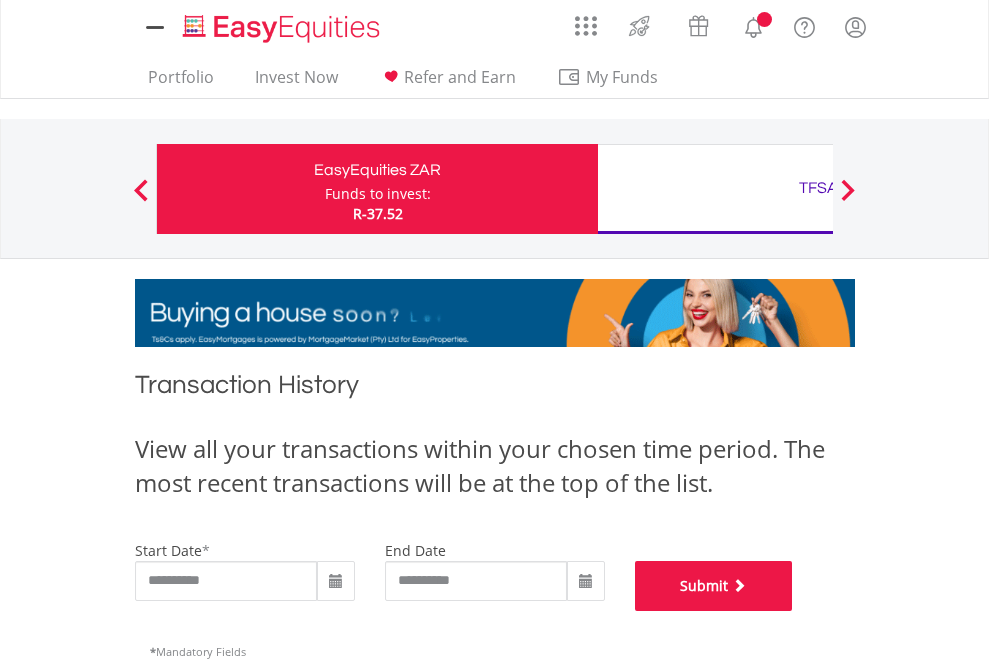 click on "Submit" at bounding box center [714, 586] 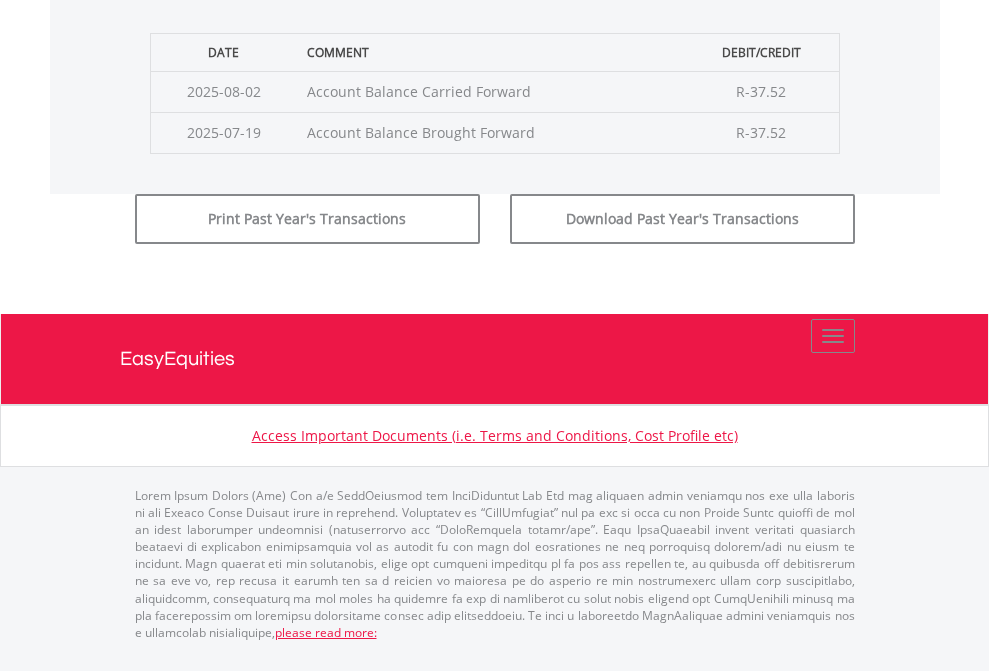 scroll, scrollTop: 811, scrollLeft: 0, axis: vertical 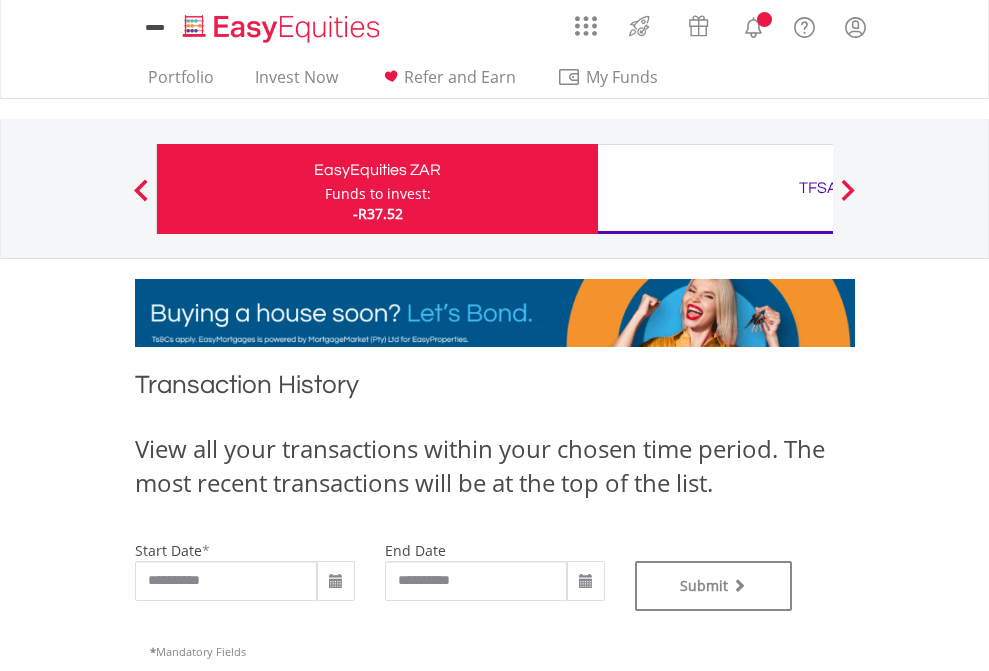 click on "TFSA" at bounding box center [818, 188] 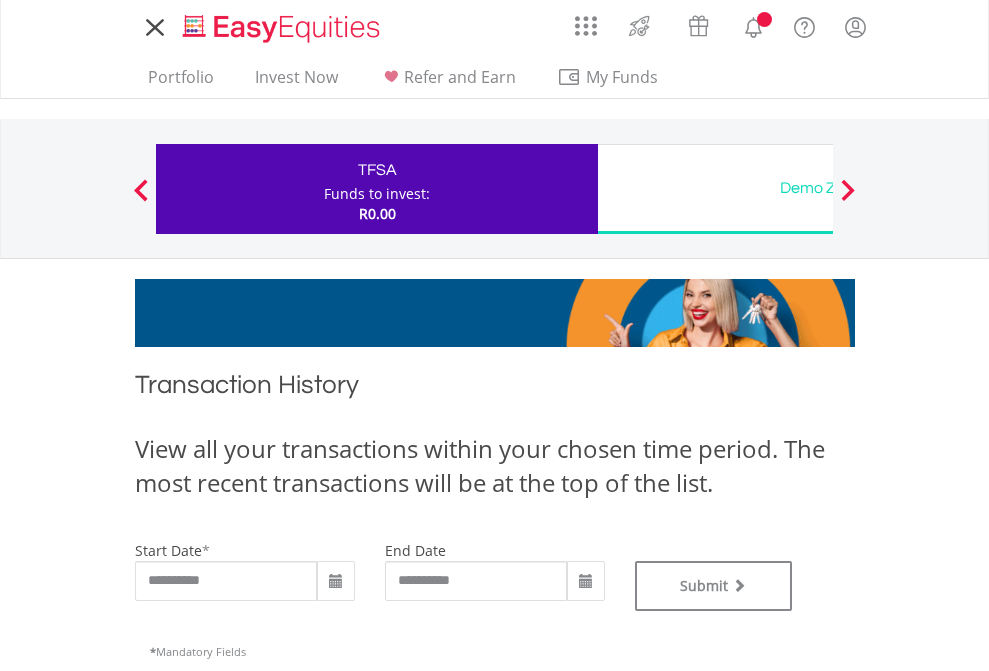 scroll, scrollTop: 0, scrollLeft: 0, axis: both 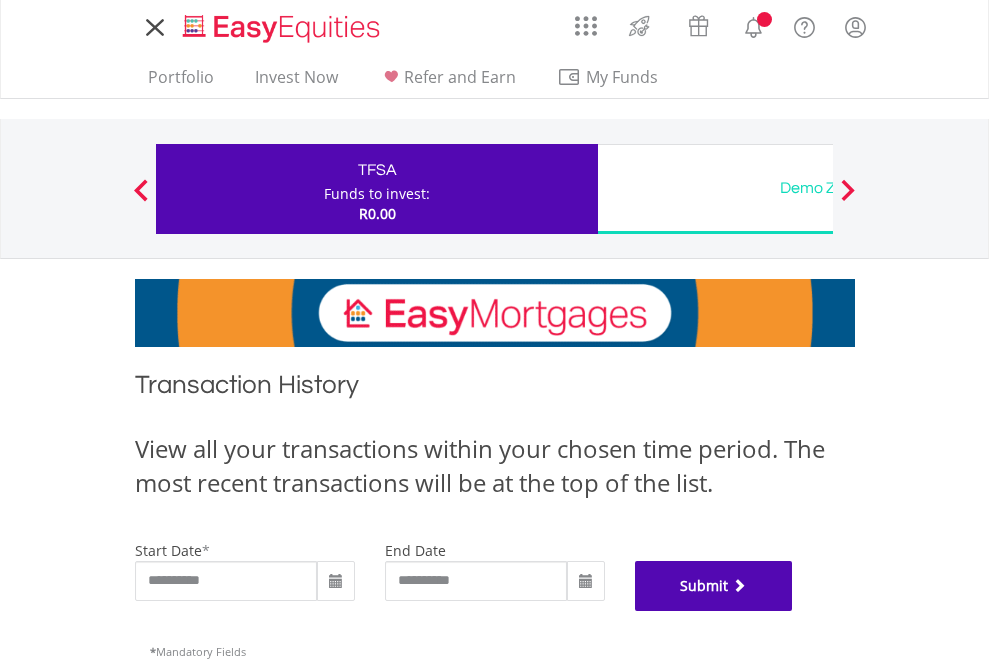 click on "Submit" at bounding box center [714, 586] 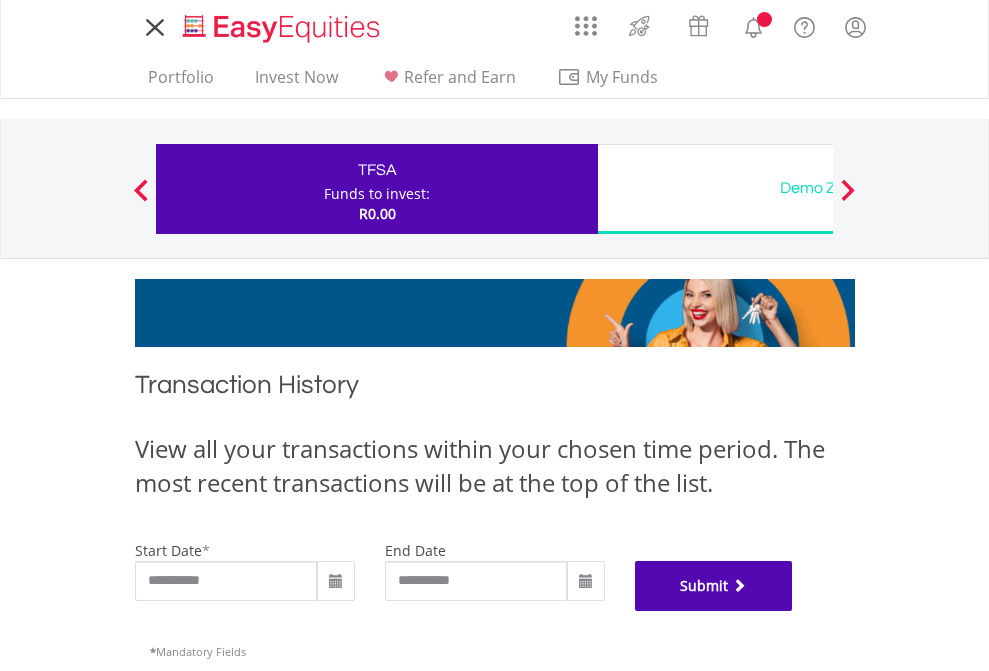 scroll, scrollTop: 811, scrollLeft: 0, axis: vertical 